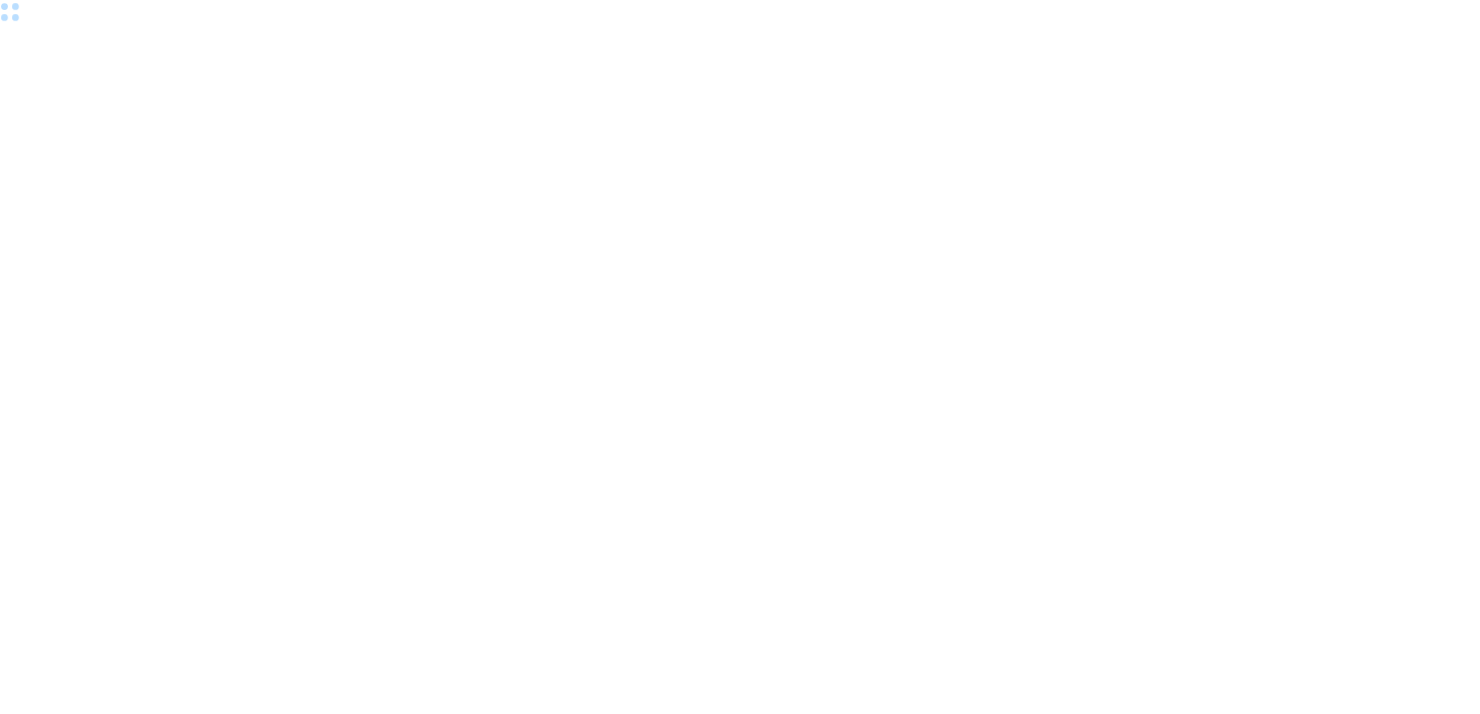 scroll, scrollTop: 0, scrollLeft: 0, axis: both 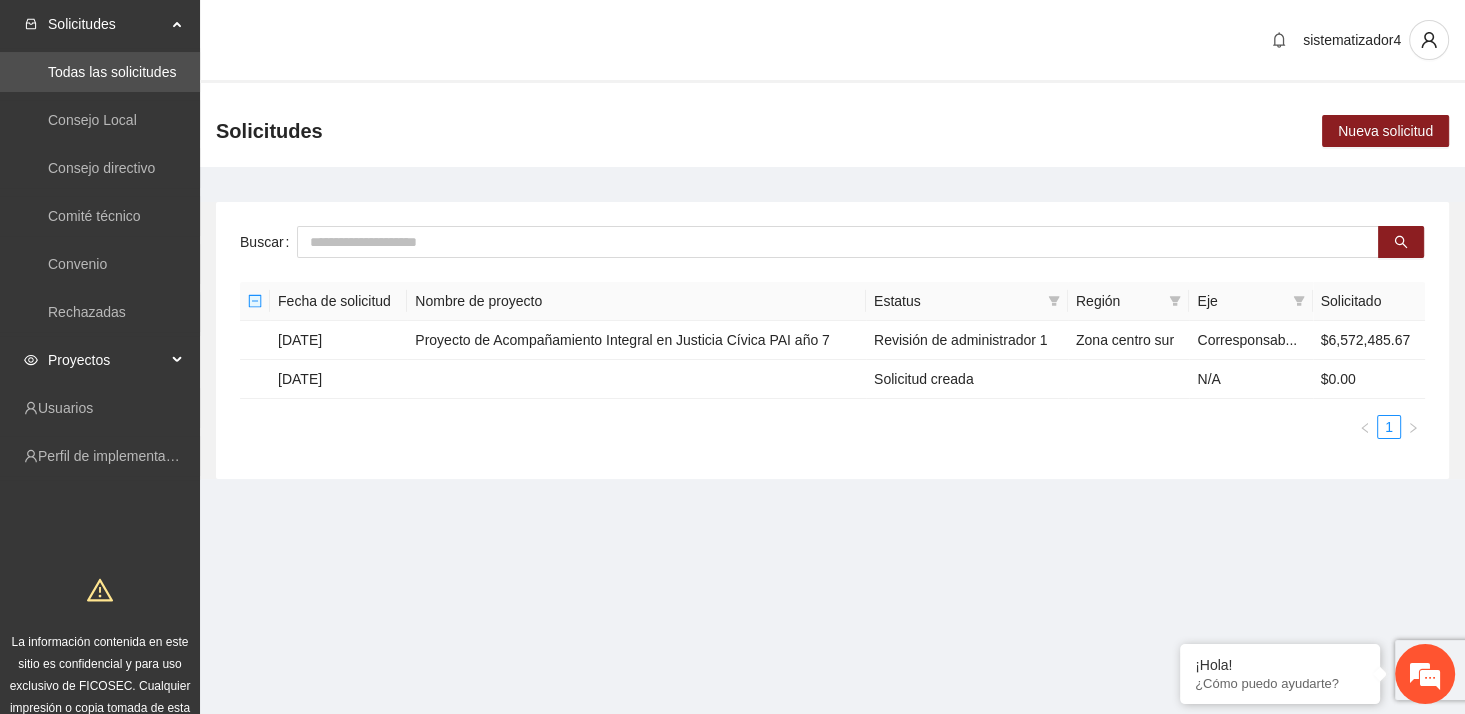 click on "Proyectos" at bounding box center [100, 360] 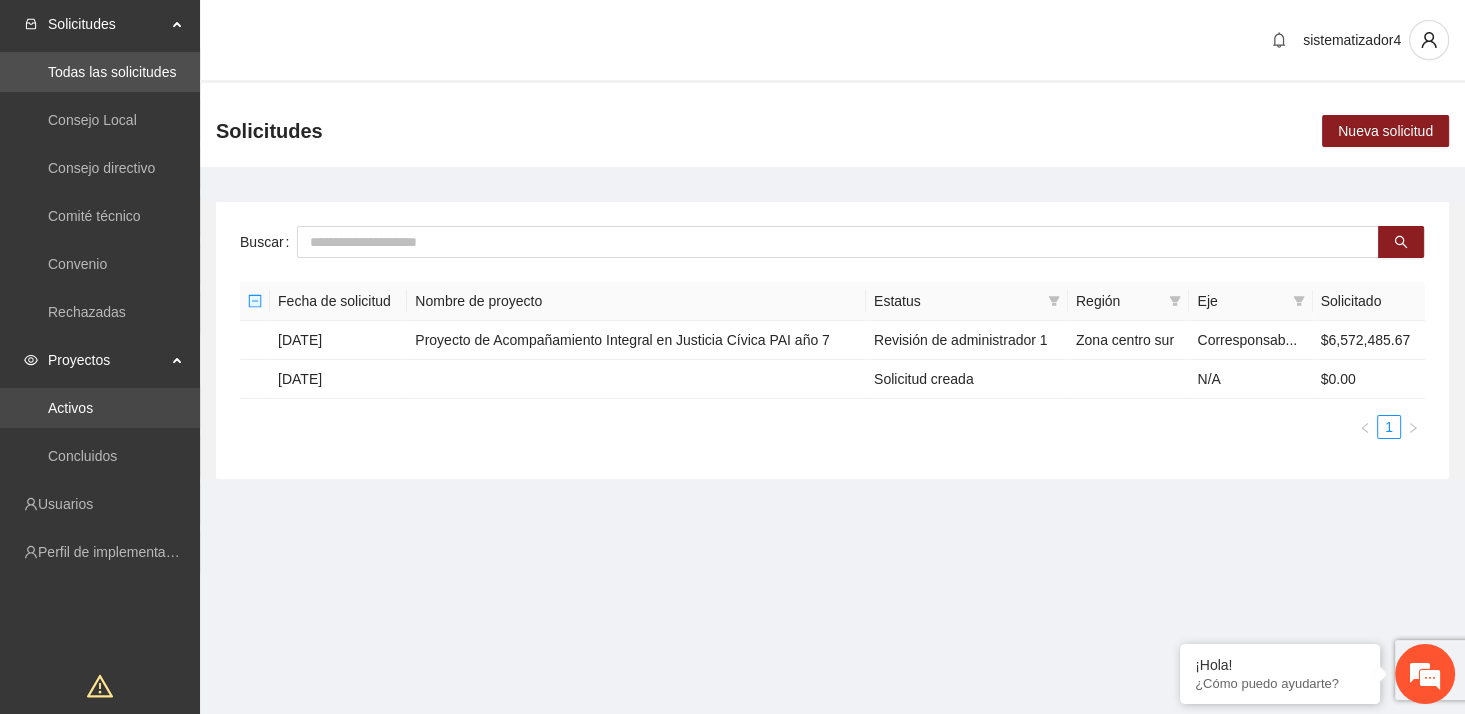 click on "Activos" at bounding box center (70, 408) 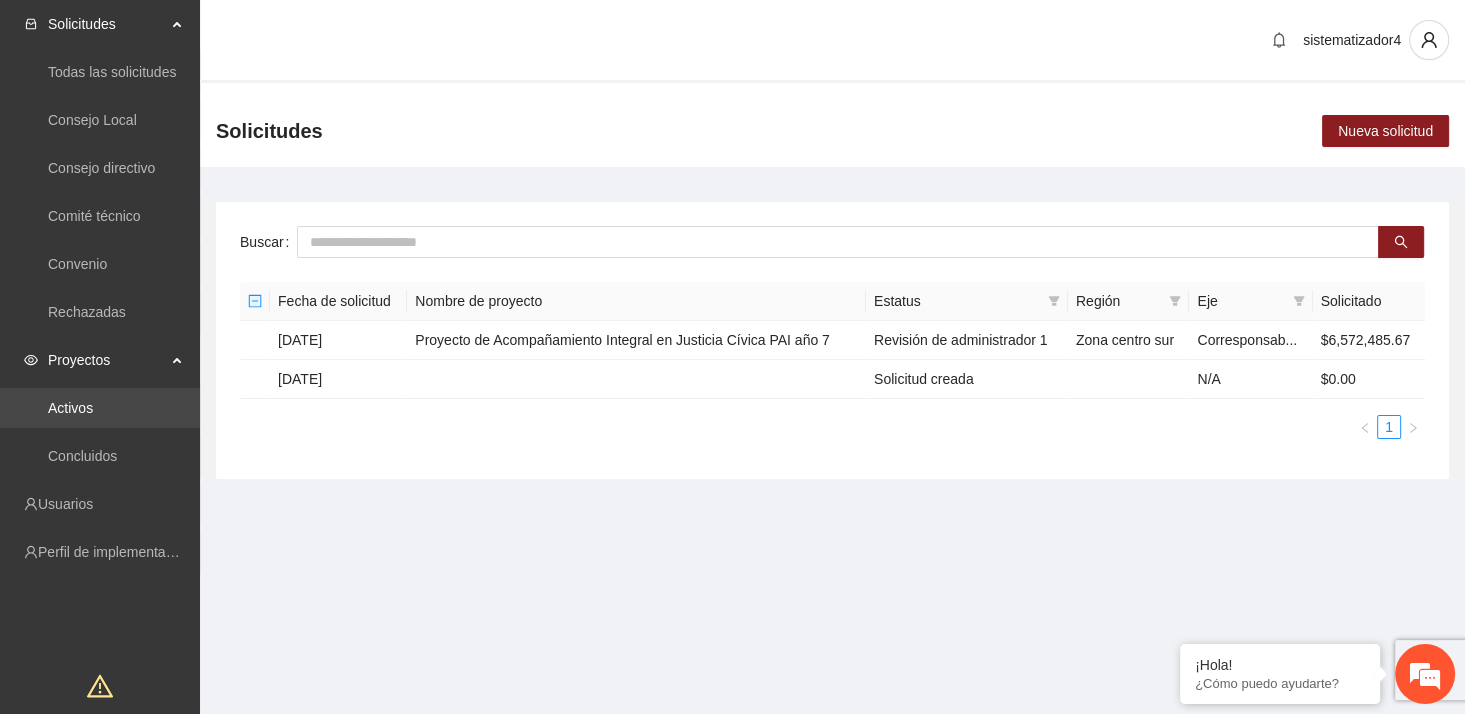 scroll, scrollTop: 0, scrollLeft: 0, axis: both 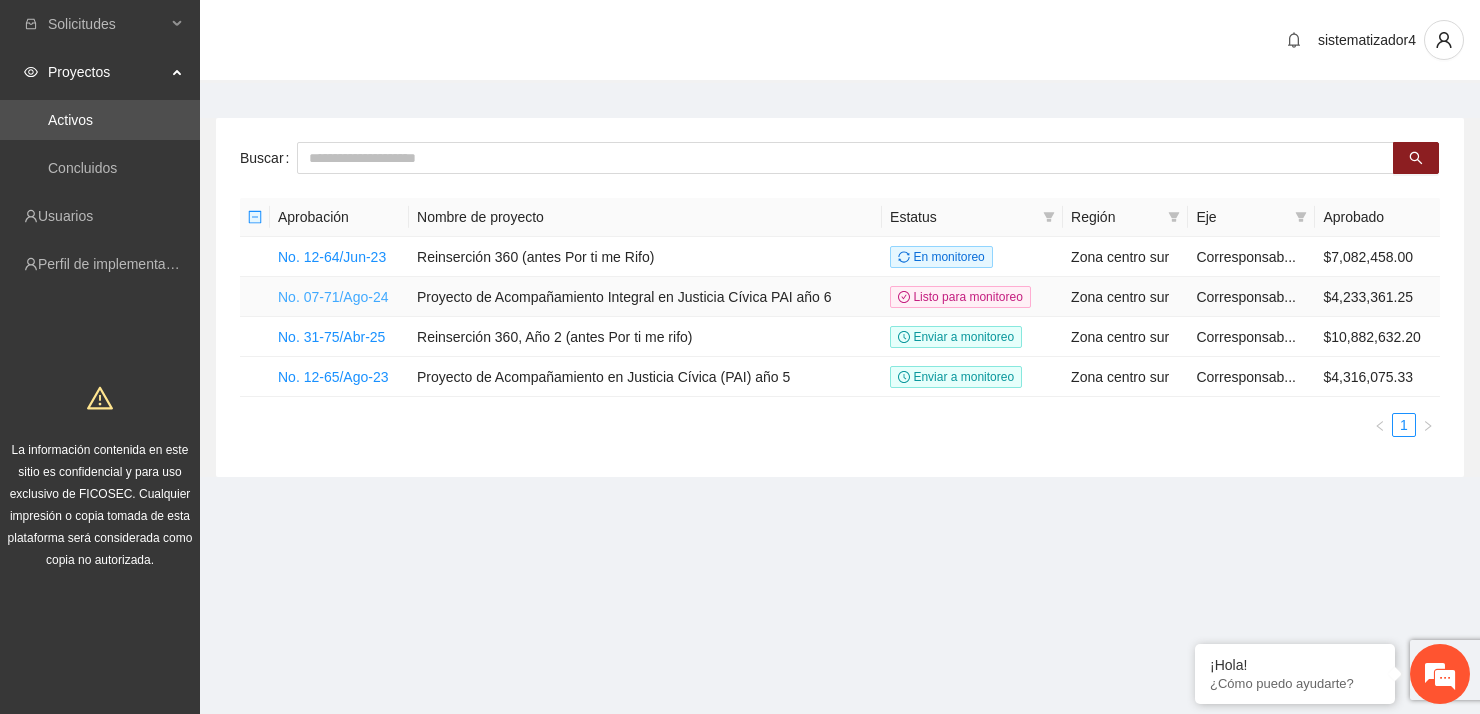 click on "No. 07-71/Ago-24" at bounding box center [333, 297] 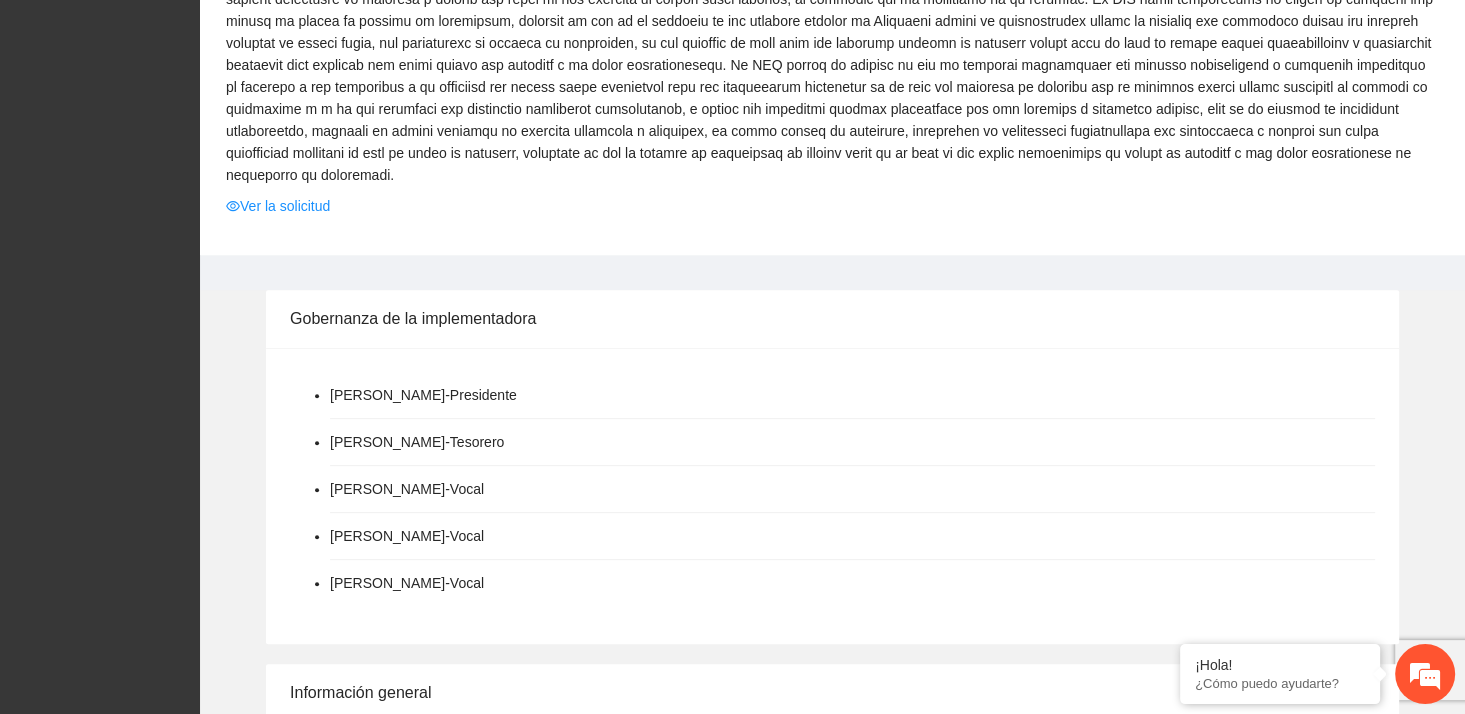 scroll, scrollTop: 666, scrollLeft: 0, axis: vertical 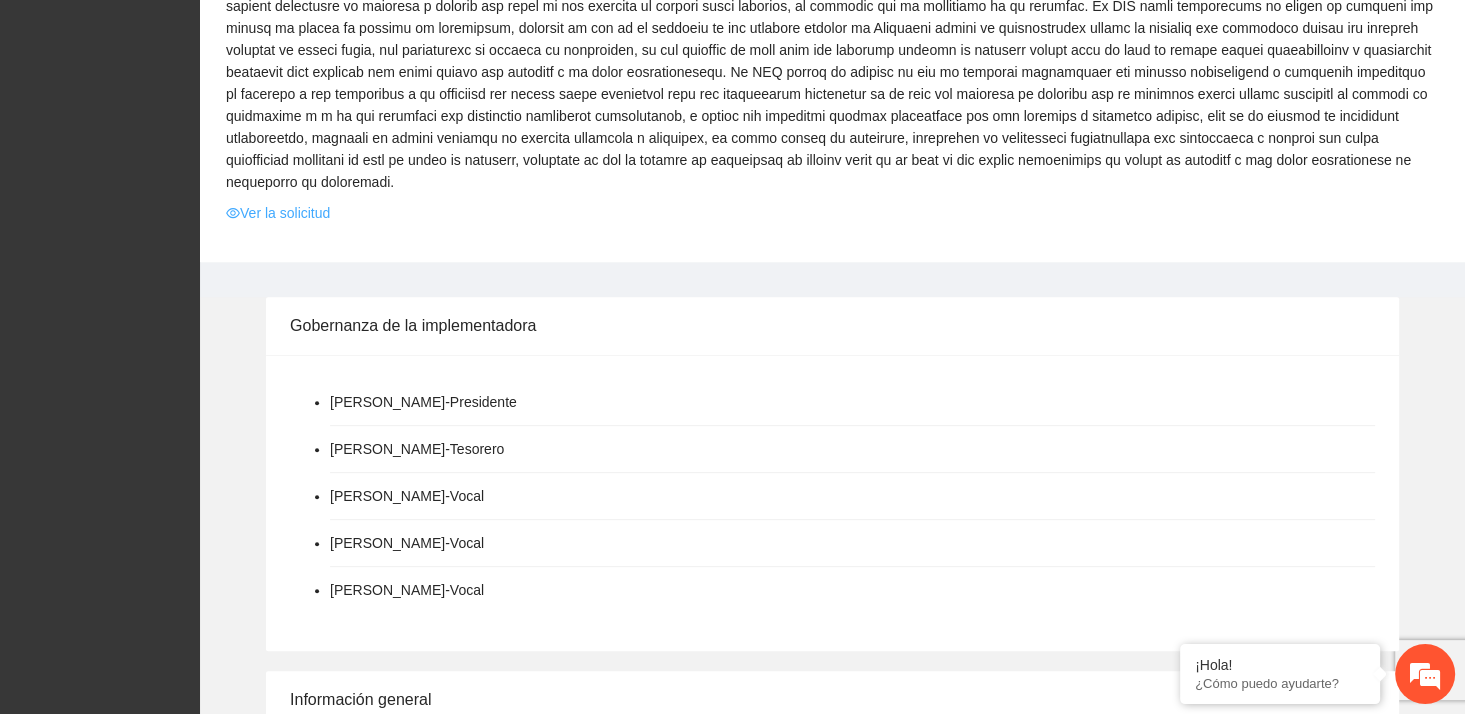 click on "Ver la solicitud" at bounding box center (278, 213) 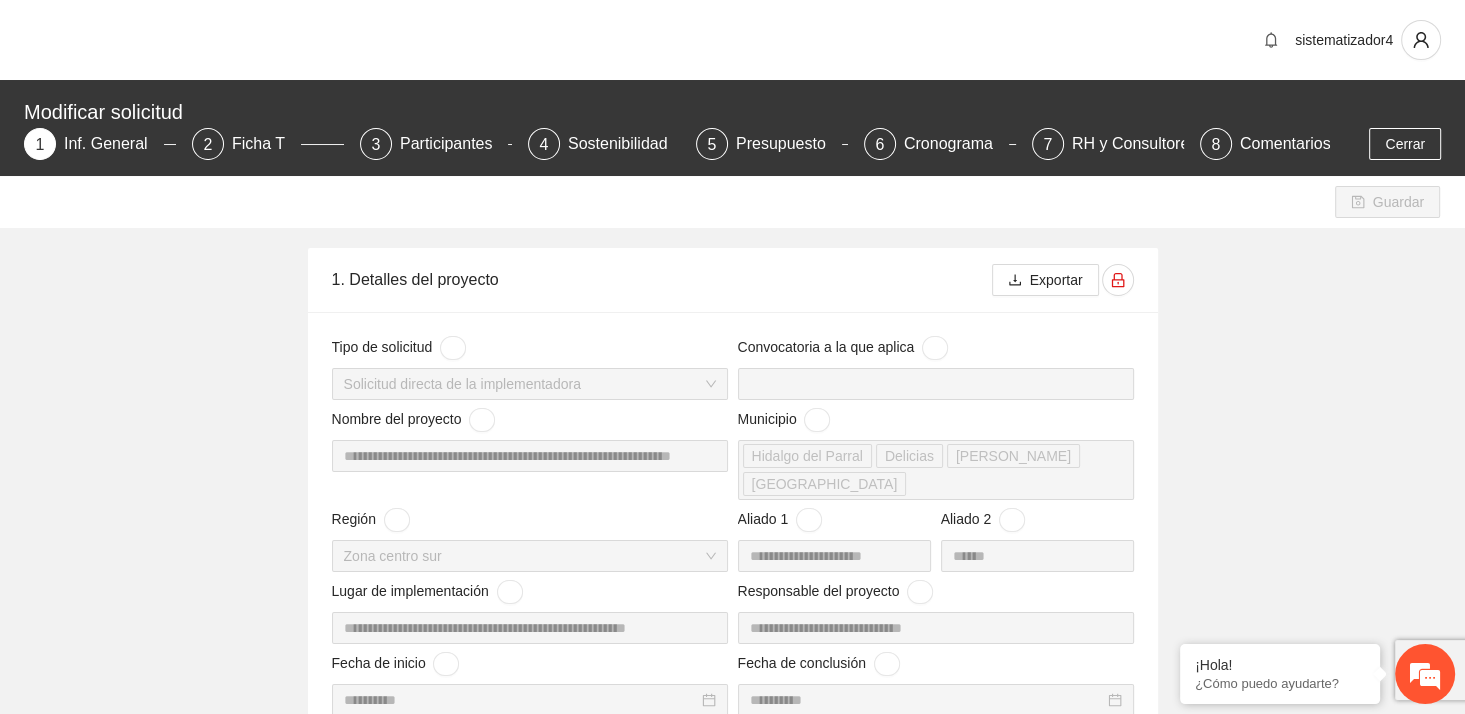 type 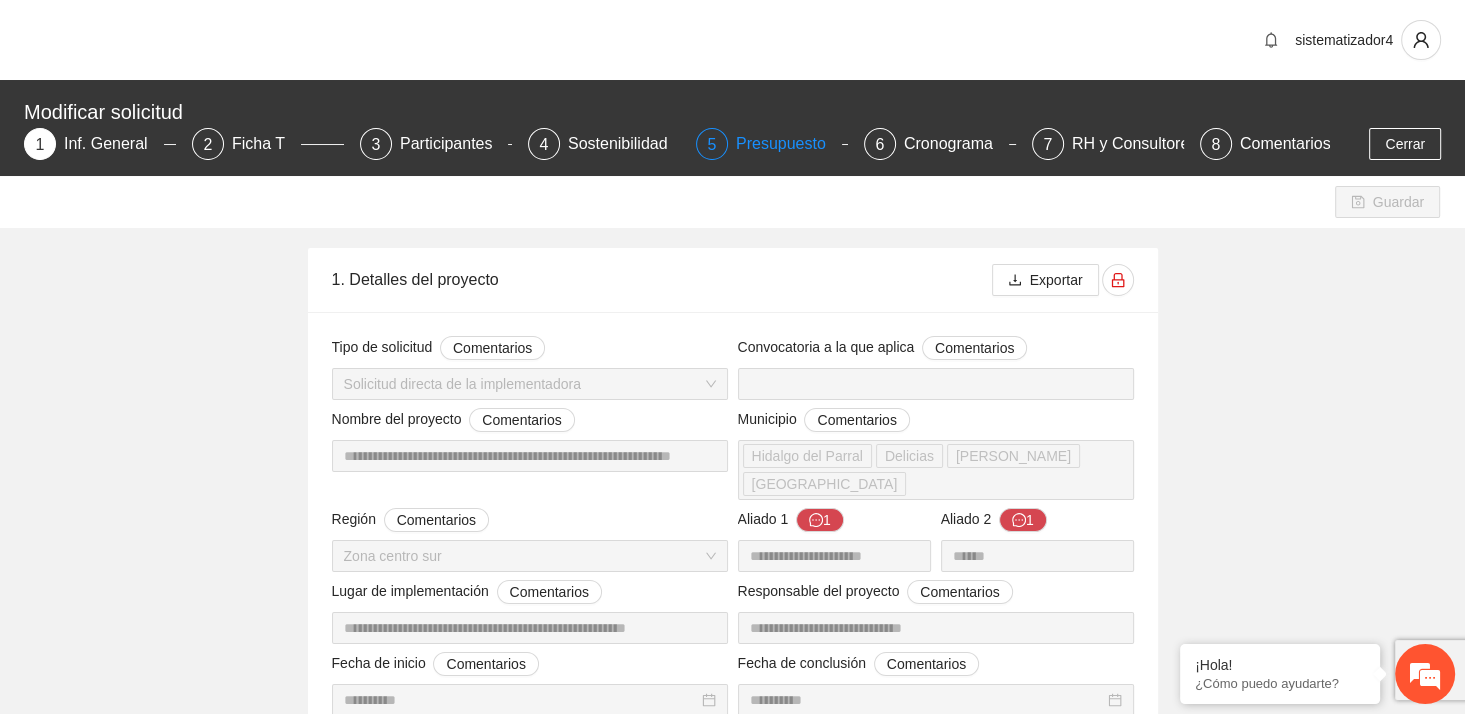 click on "Presupuesto" at bounding box center [789, 144] 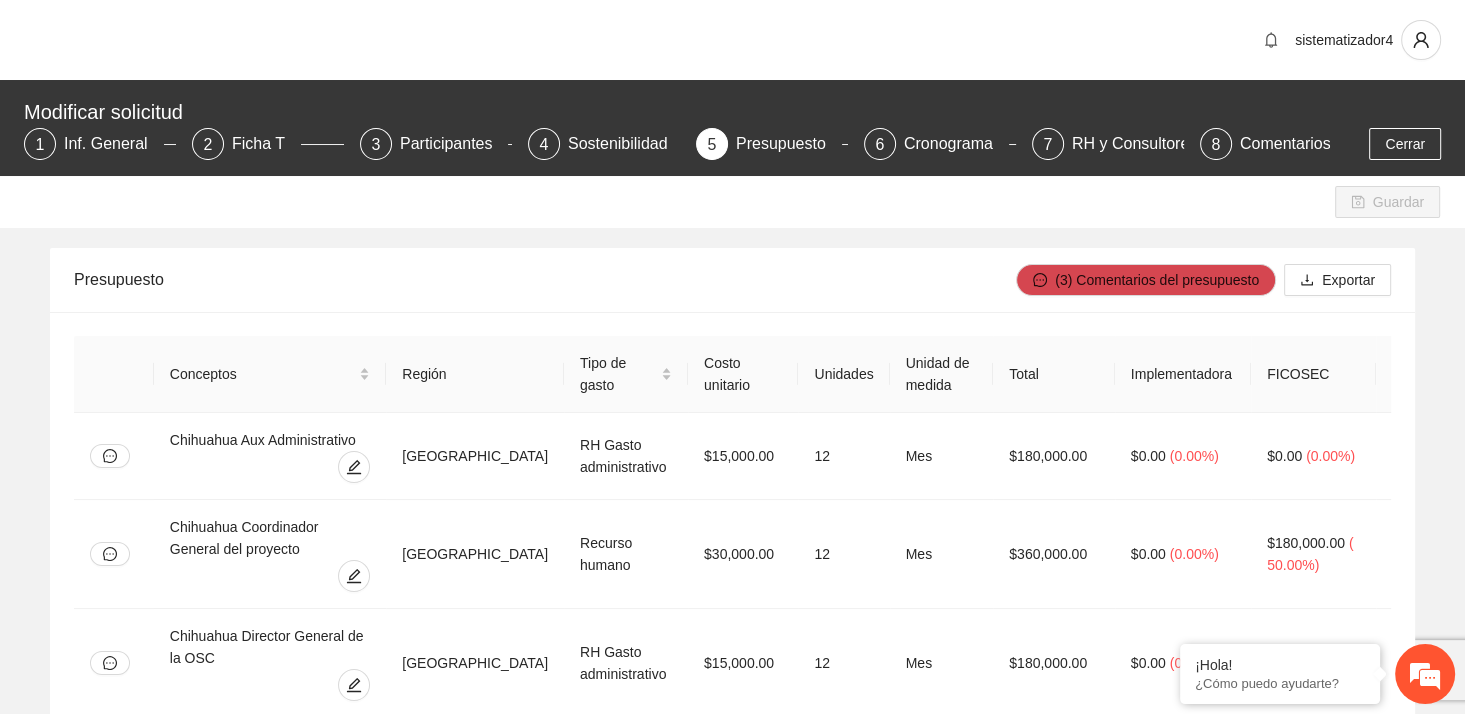 click on "Guardar" at bounding box center [732, 202] 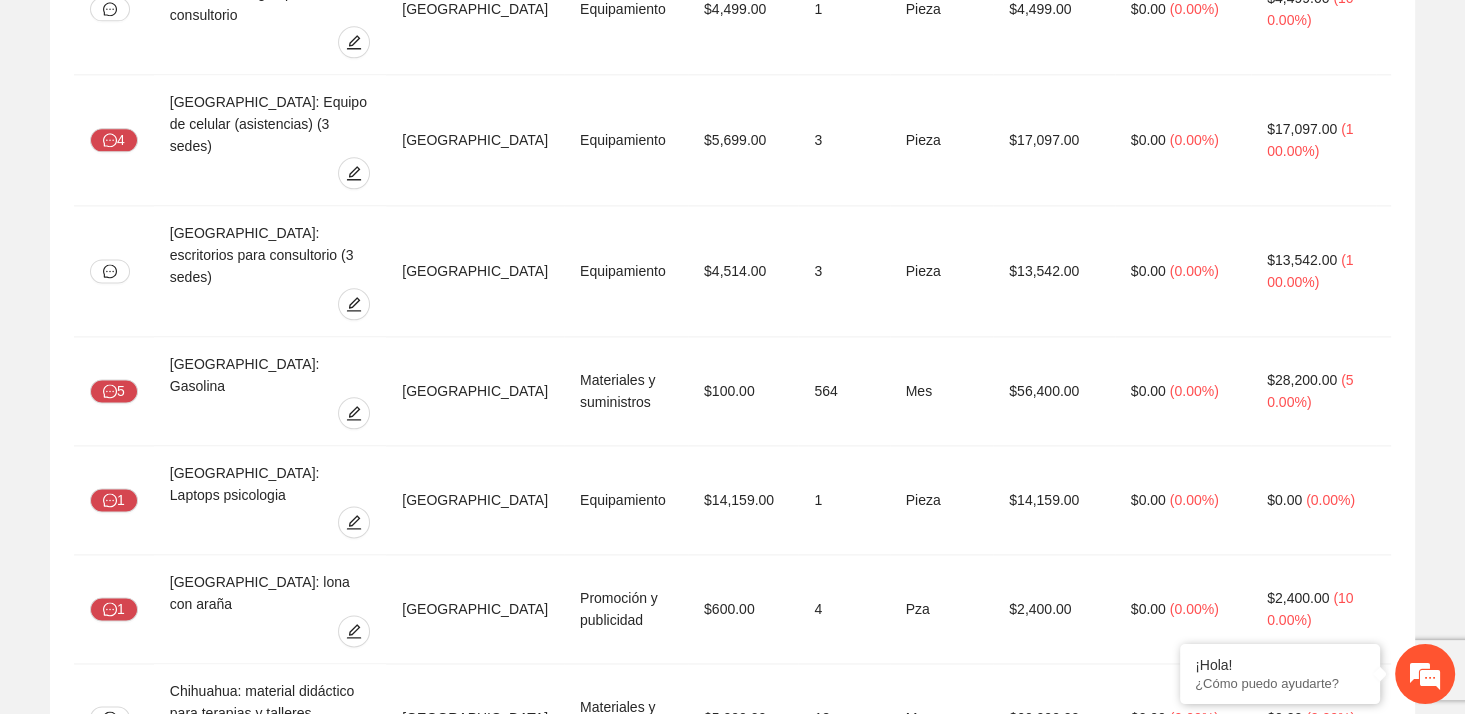 drag, startPoint x: 1463, startPoint y: 191, endPoint x: 1461, endPoint y: 252, distance: 61.03278 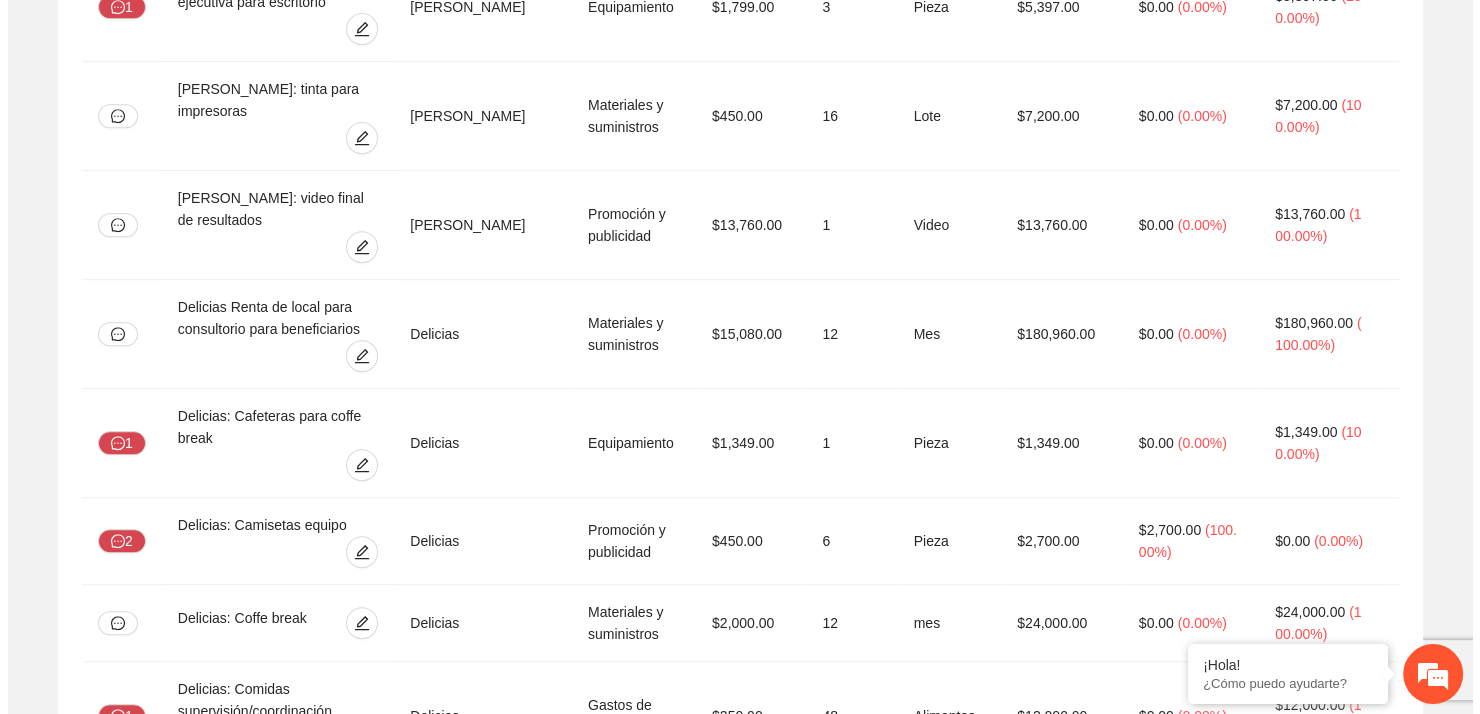 scroll, scrollTop: 8403, scrollLeft: 0, axis: vertical 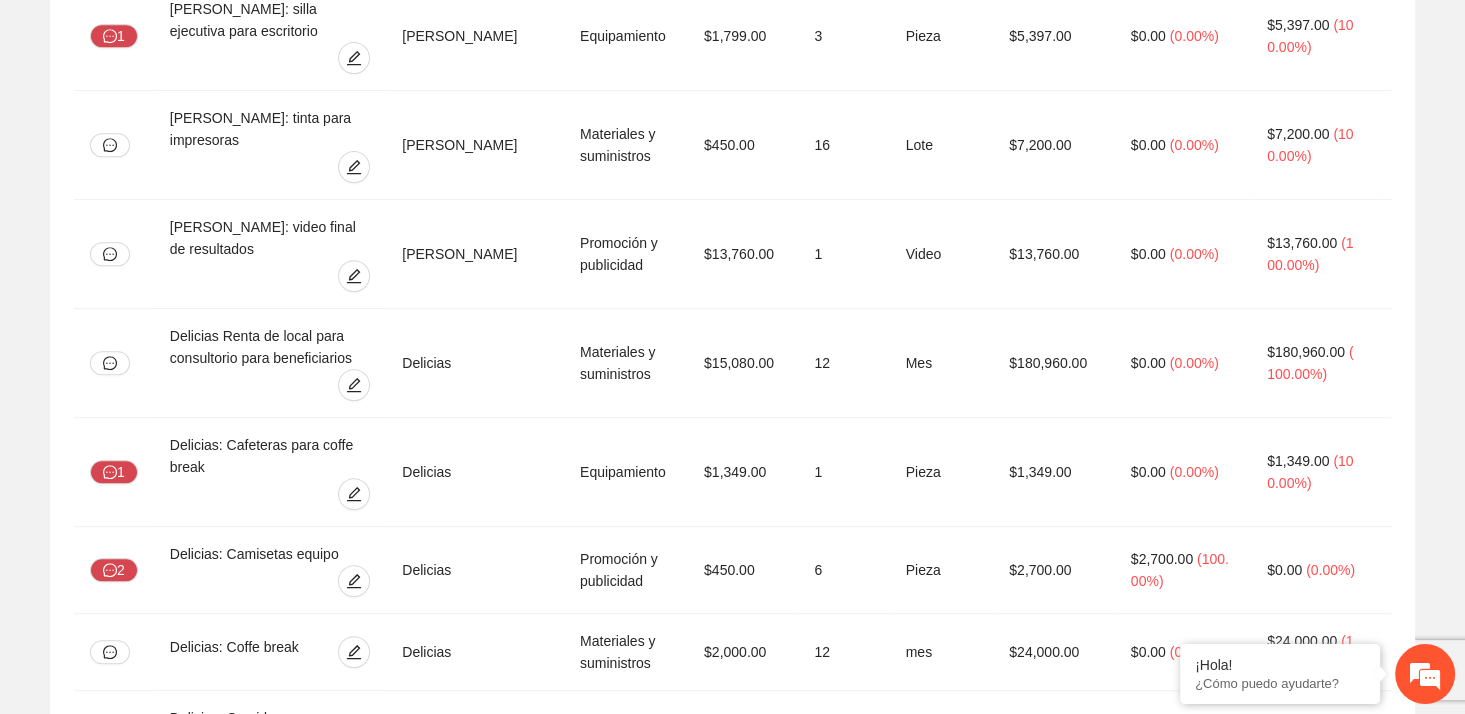 click at bounding box center [354, 1880] 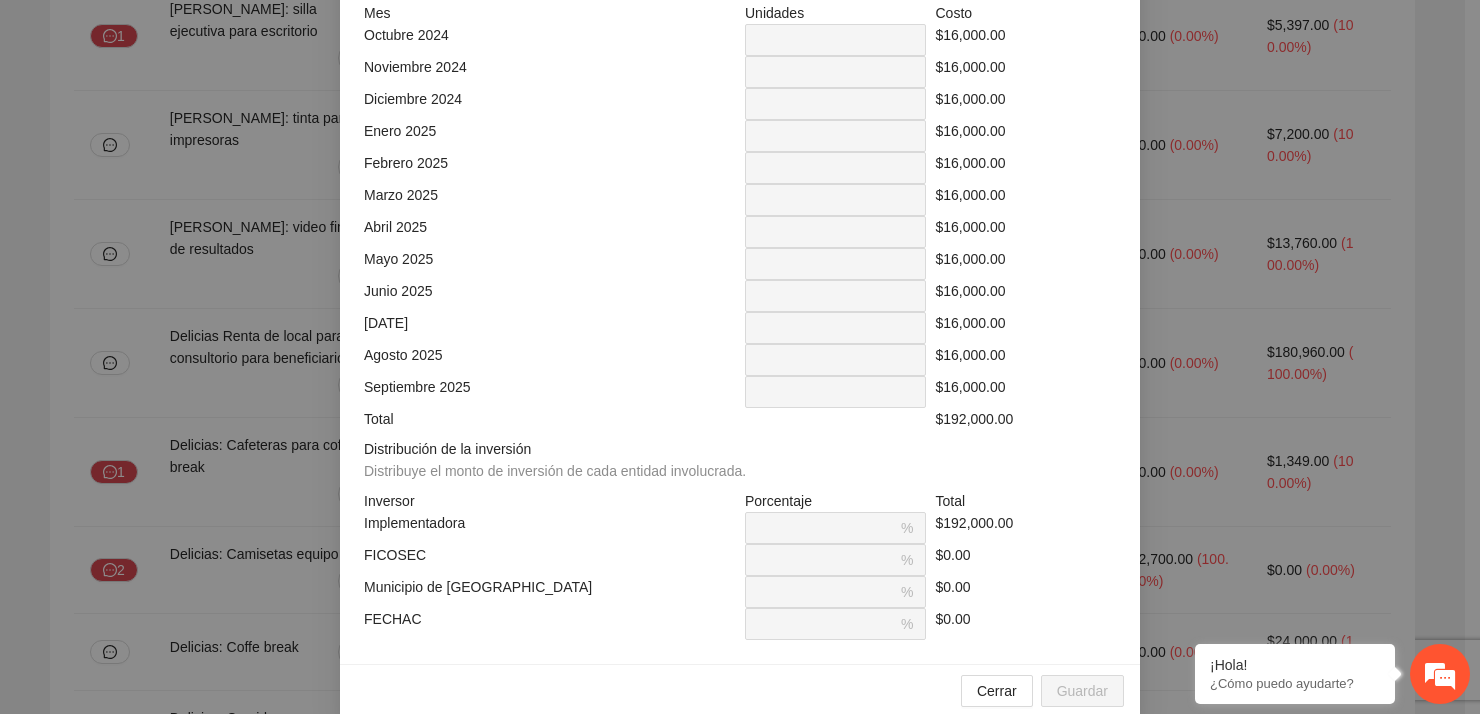 scroll, scrollTop: 535, scrollLeft: 0, axis: vertical 